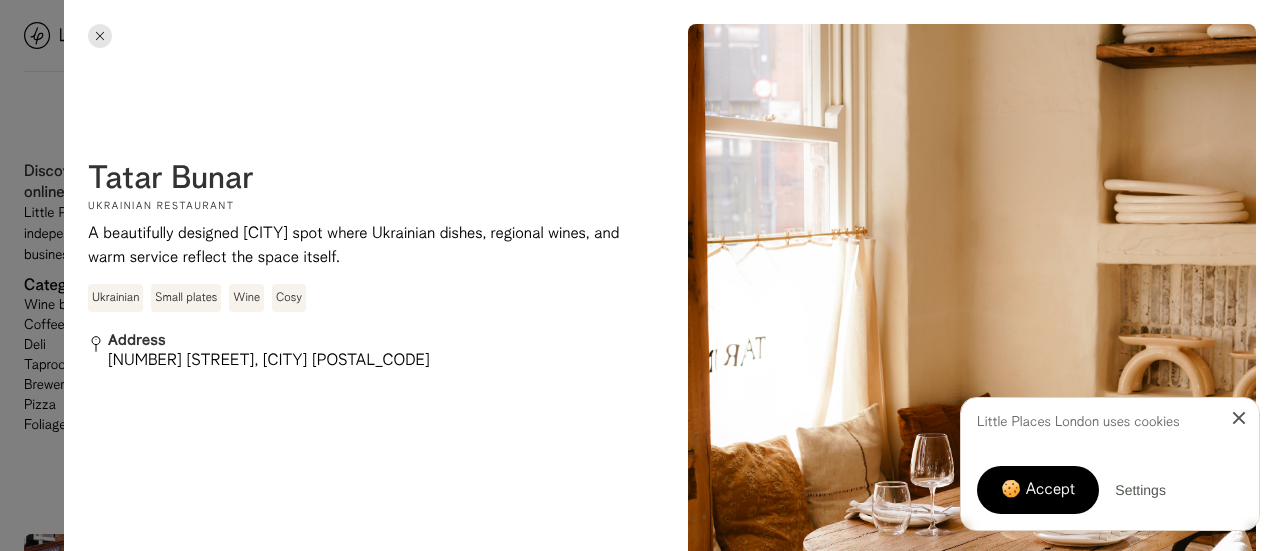 scroll, scrollTop: 1259, scrollLeft: 0, axis: vertical 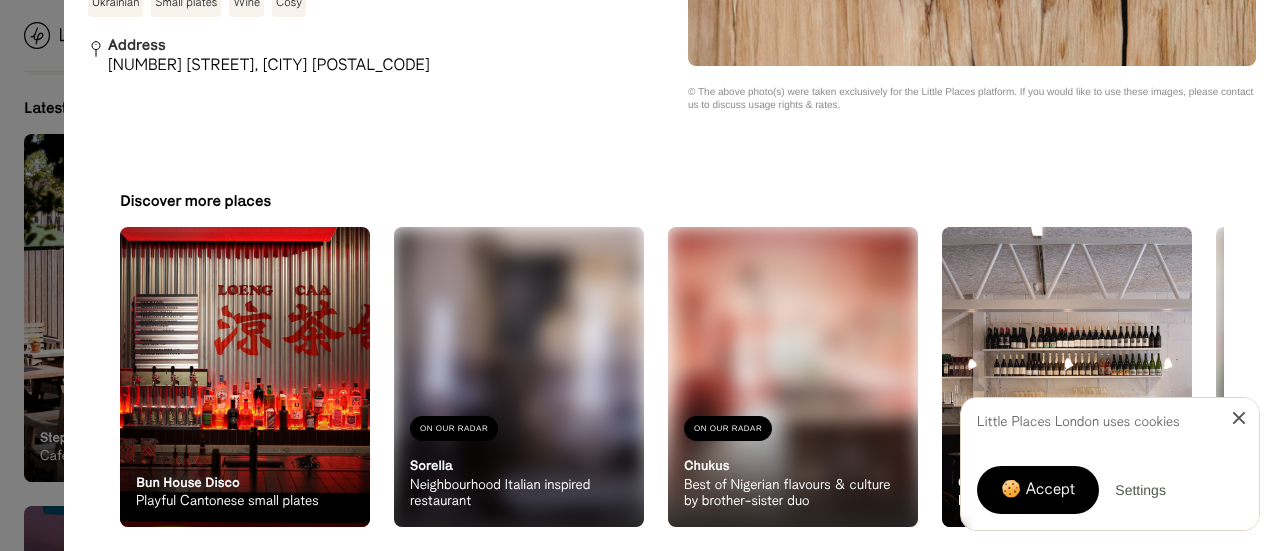 click at bounding box center [640, 275] 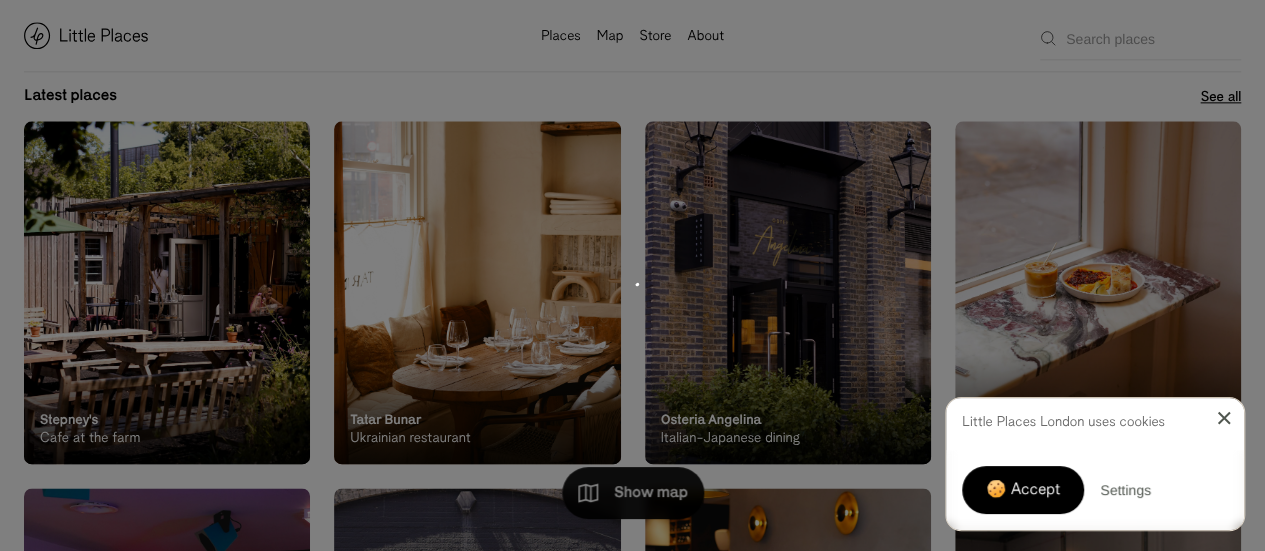 scroll, scrollTop: 0, scrollLeft: 0, axis: both 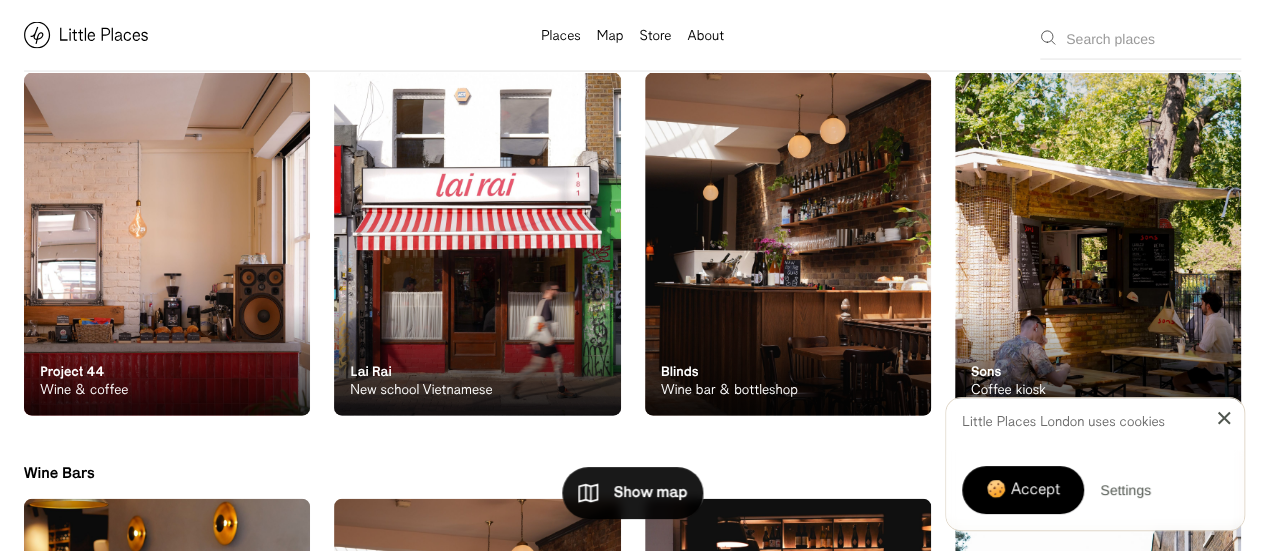 click at bounding box center [167, 245] 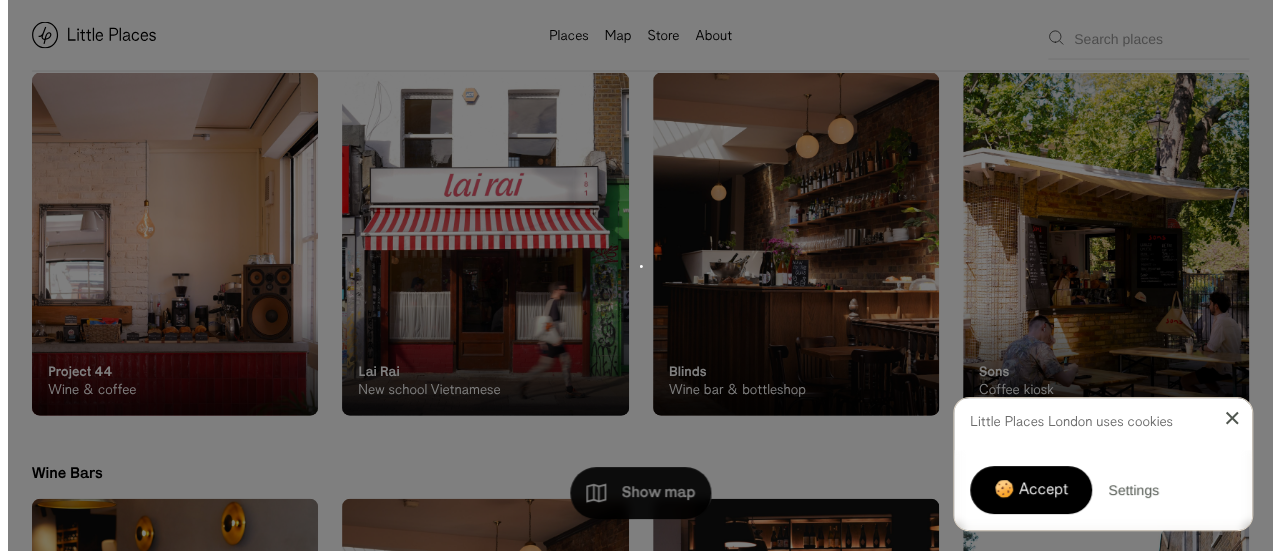 scroll, scrollTop: 2046, scrollLeft: 0, axis: vertical 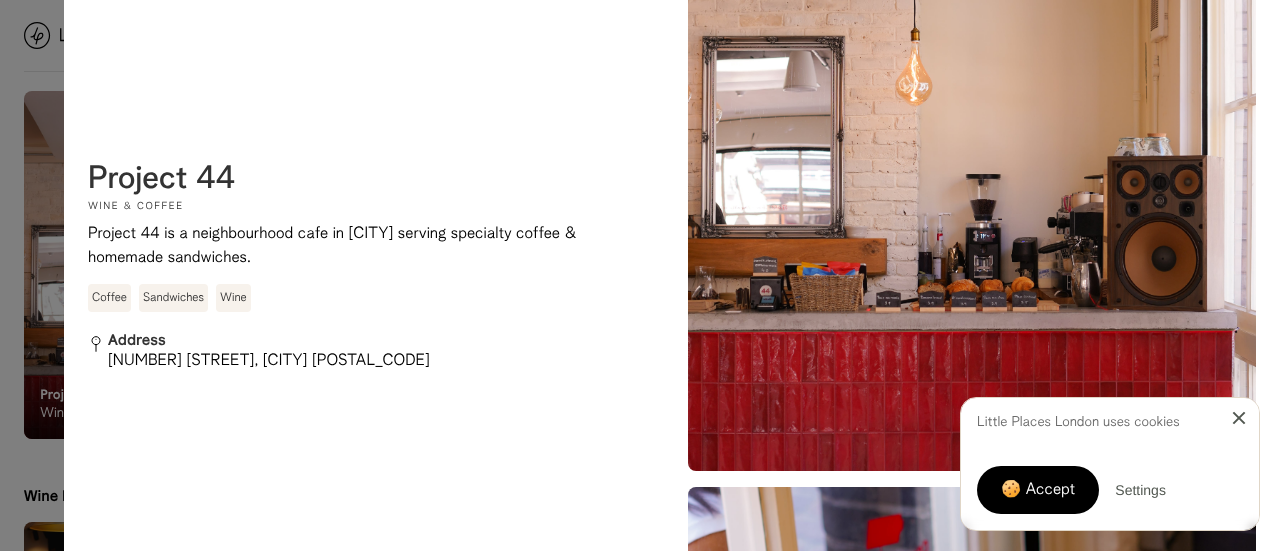 click at bounding box center (640, 275) 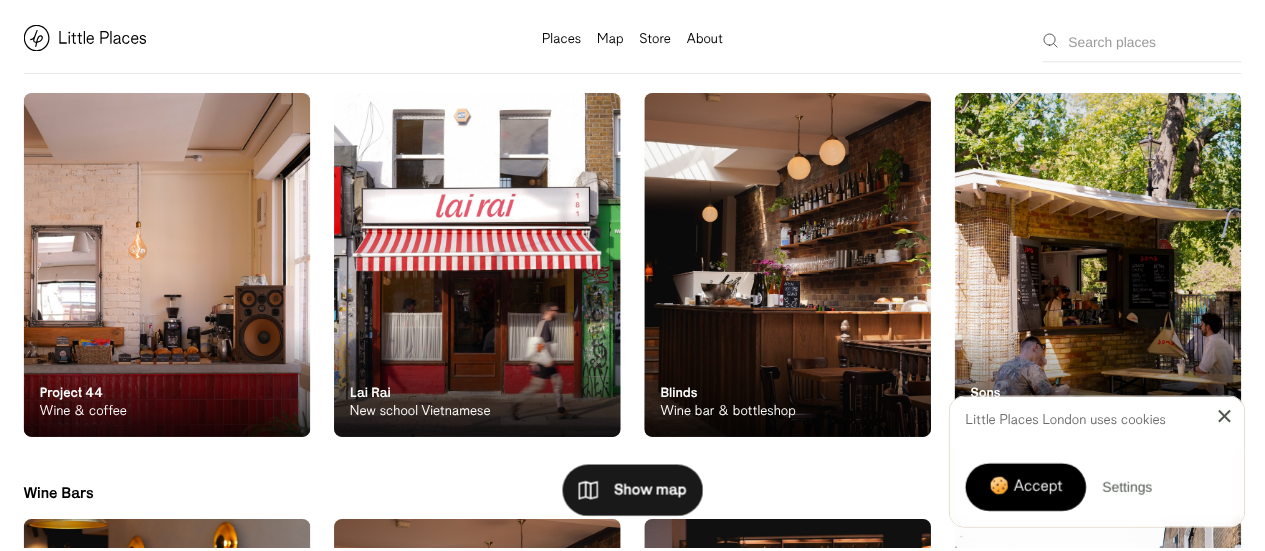 scroll, scrollTop: 2042, scrollLeft: 0, axis: vertical 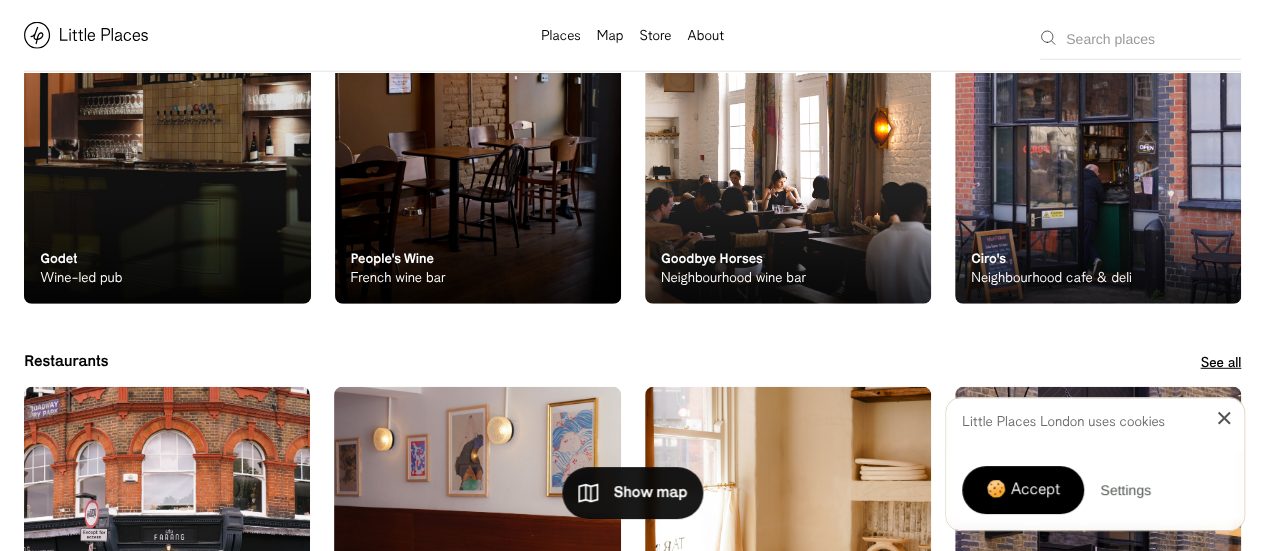 click on "Map" at bounding box center [610, 37] 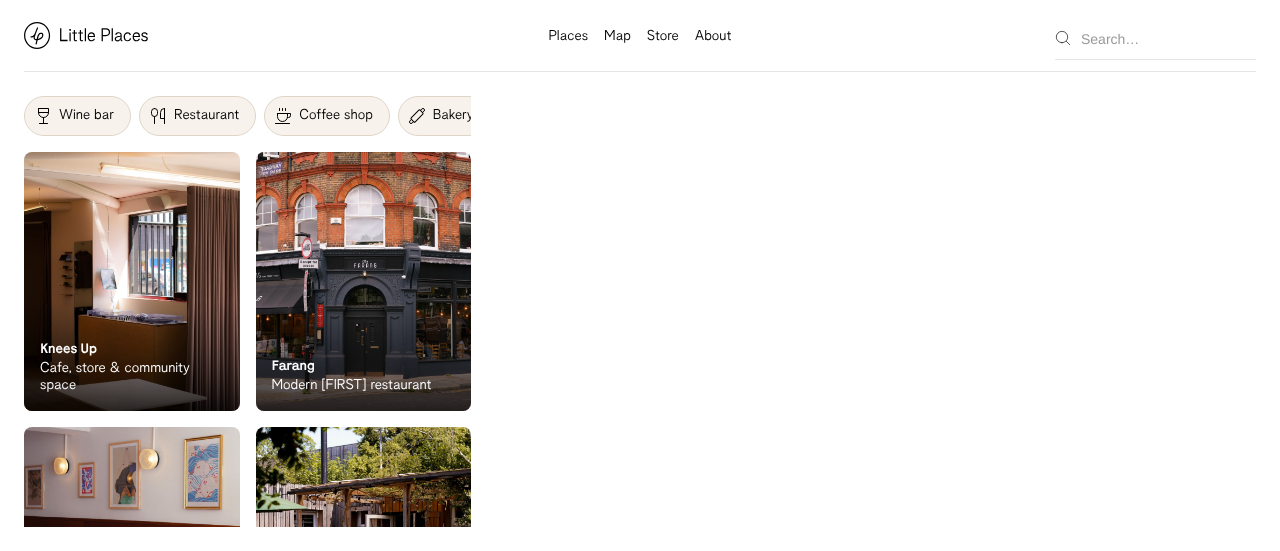 scroll, scrollTop: 0, scrollLeft: 0, axis: both 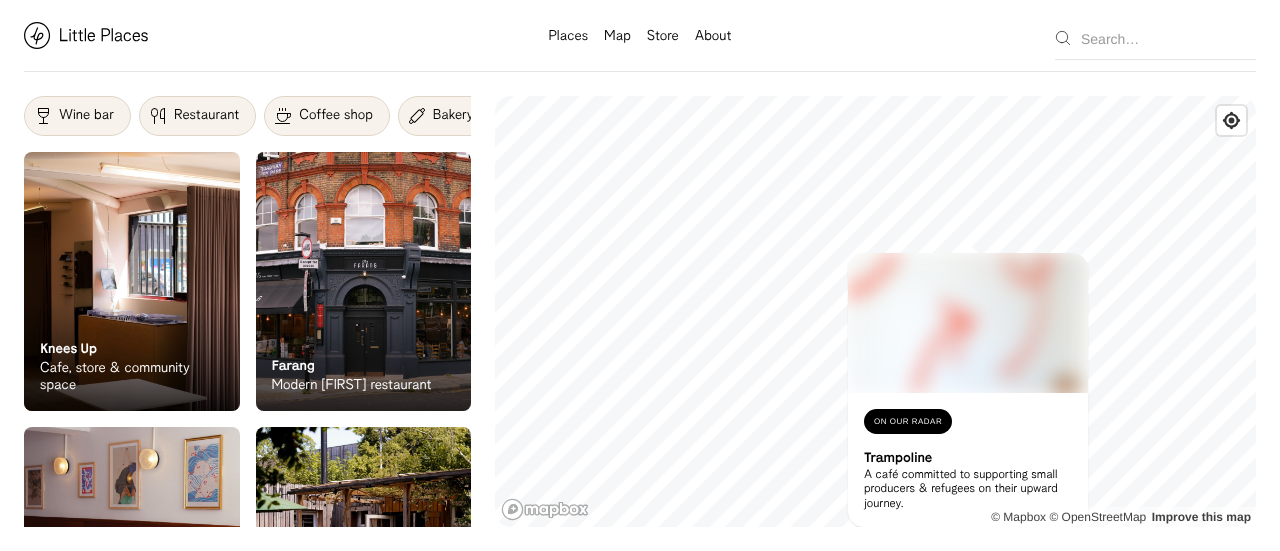 click at bounding box center (968, 323) 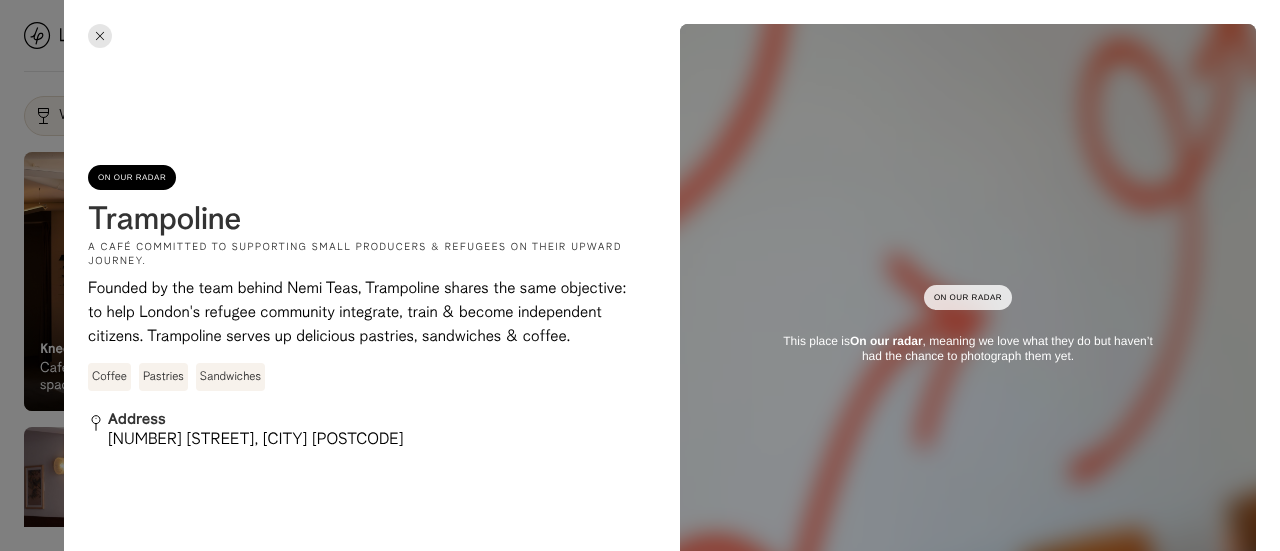click at bounding box center [640, 275] 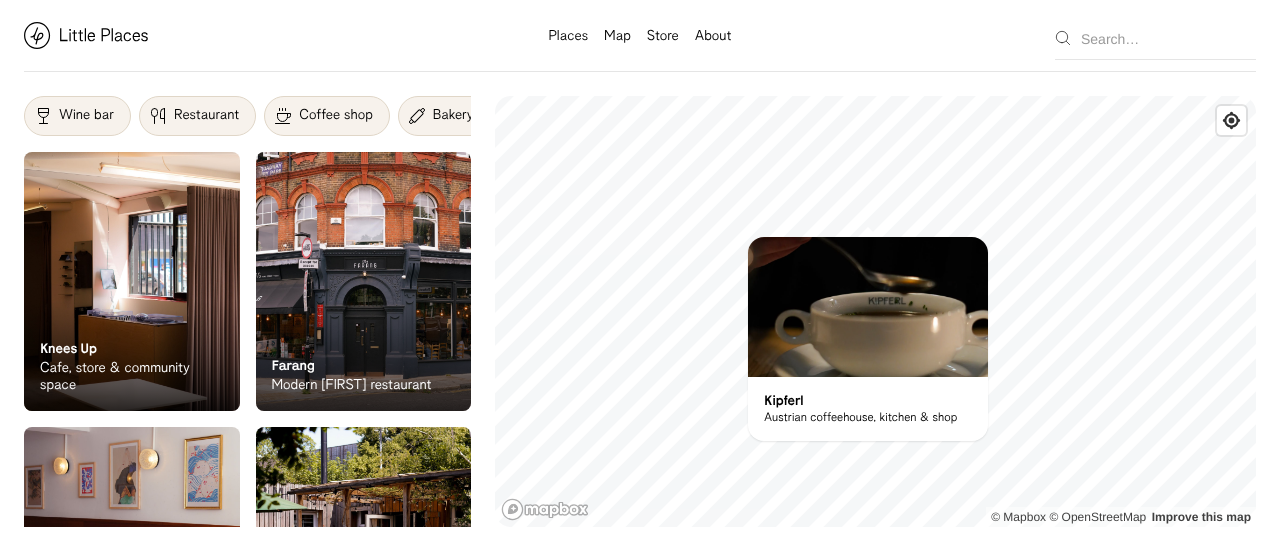 click at bounding box center [868, 307] 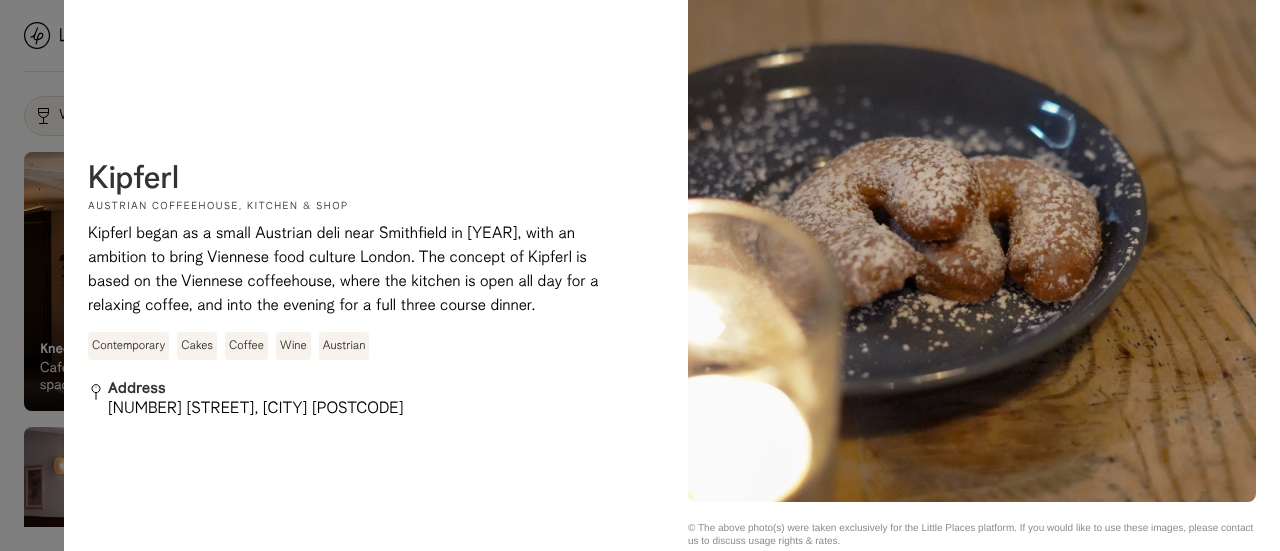 scroll, scrollTop: 3094, scrollLeft: 0, axis: vertical 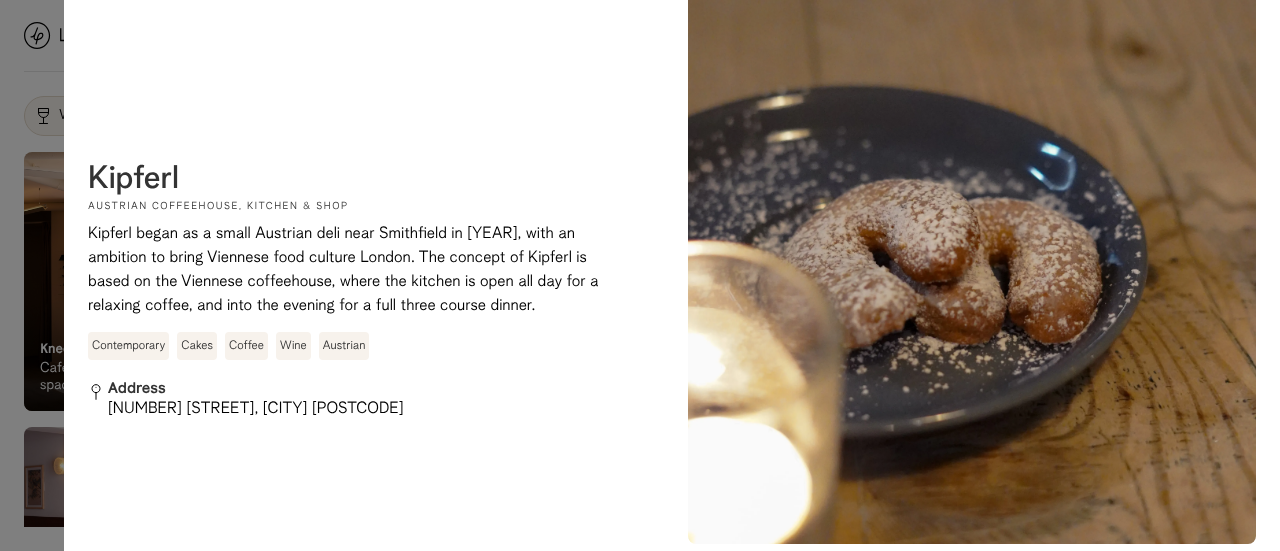 click at bounding box center [640, 275] 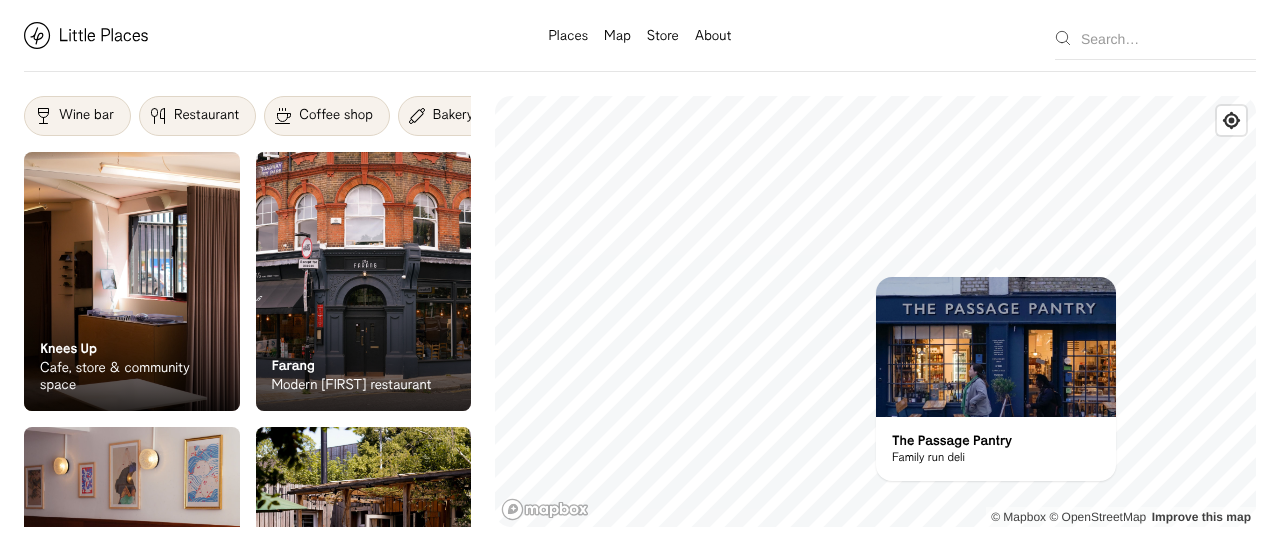 click at bounding box center [996, 347] 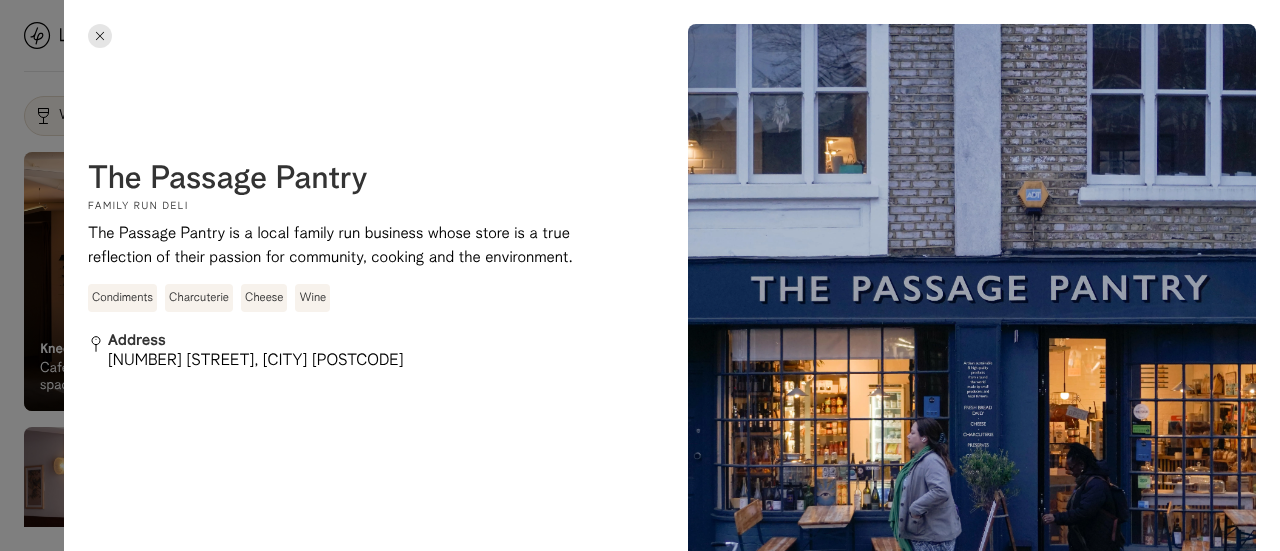 click at bounding box center (100, 36) 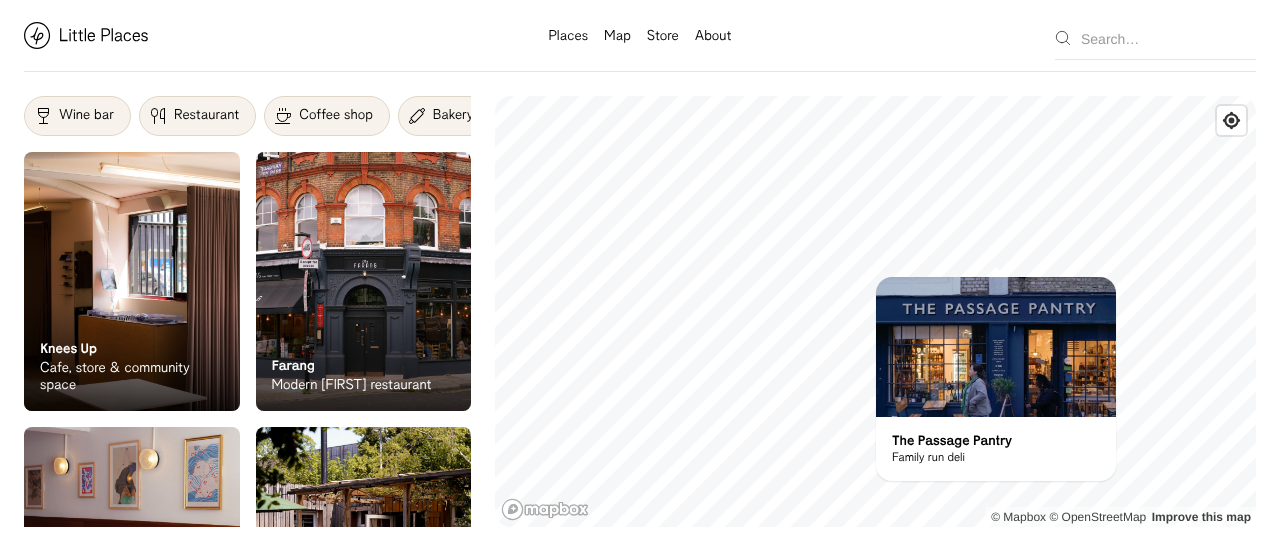 click at bounding box center (996, 347) 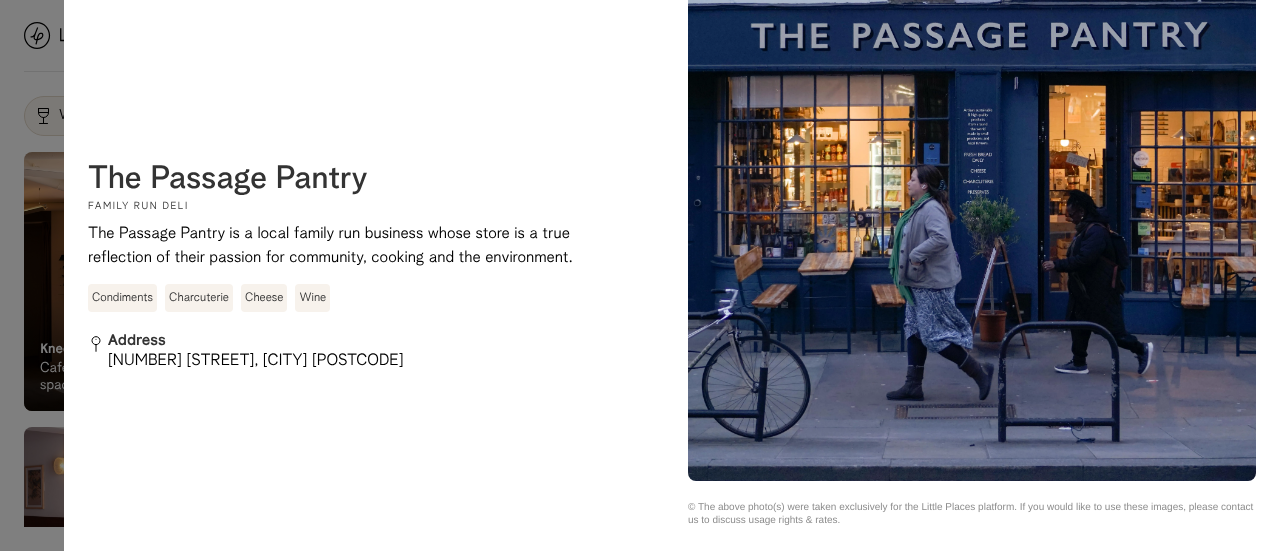 scroll, scrollTop: 318, scrollLeft: 0, axis: vertical 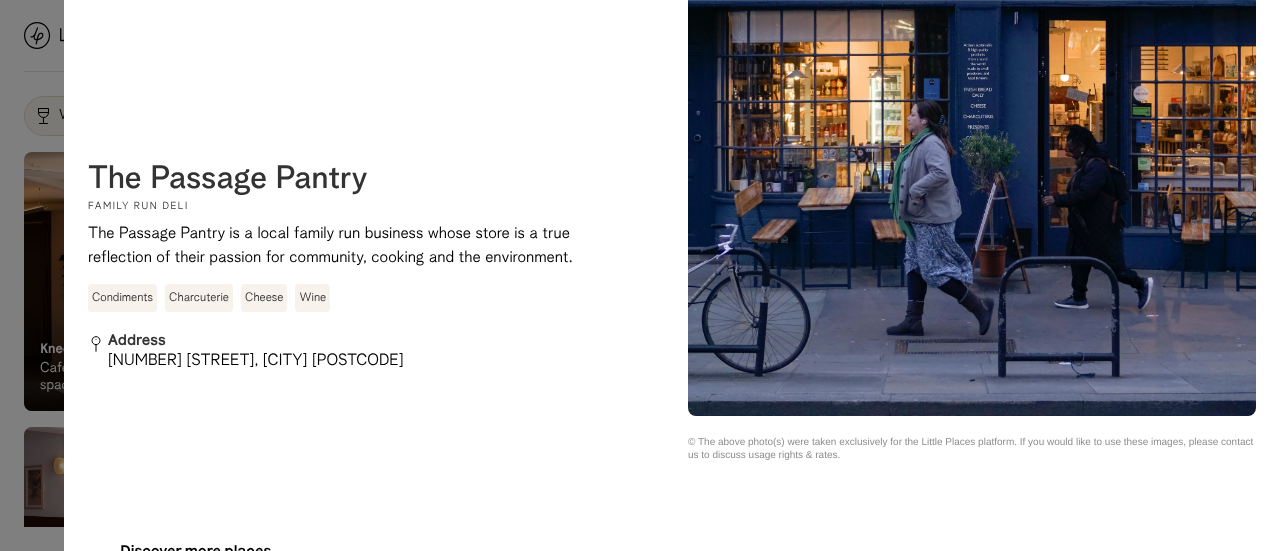 click at bounding box center (640, 275) 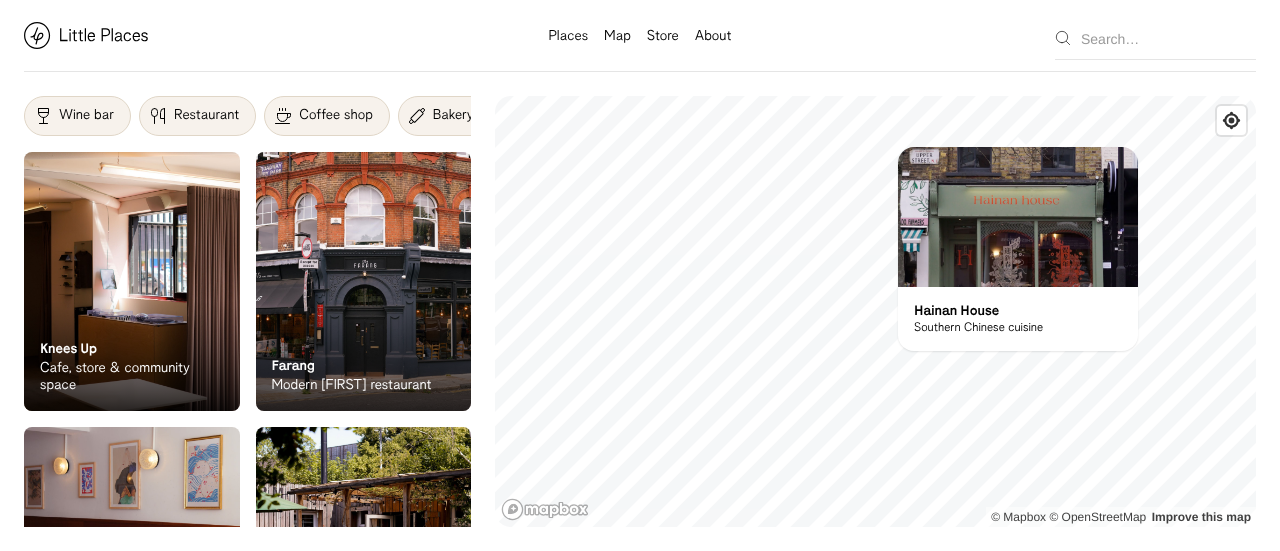 click at bounding box center (1018, 217) 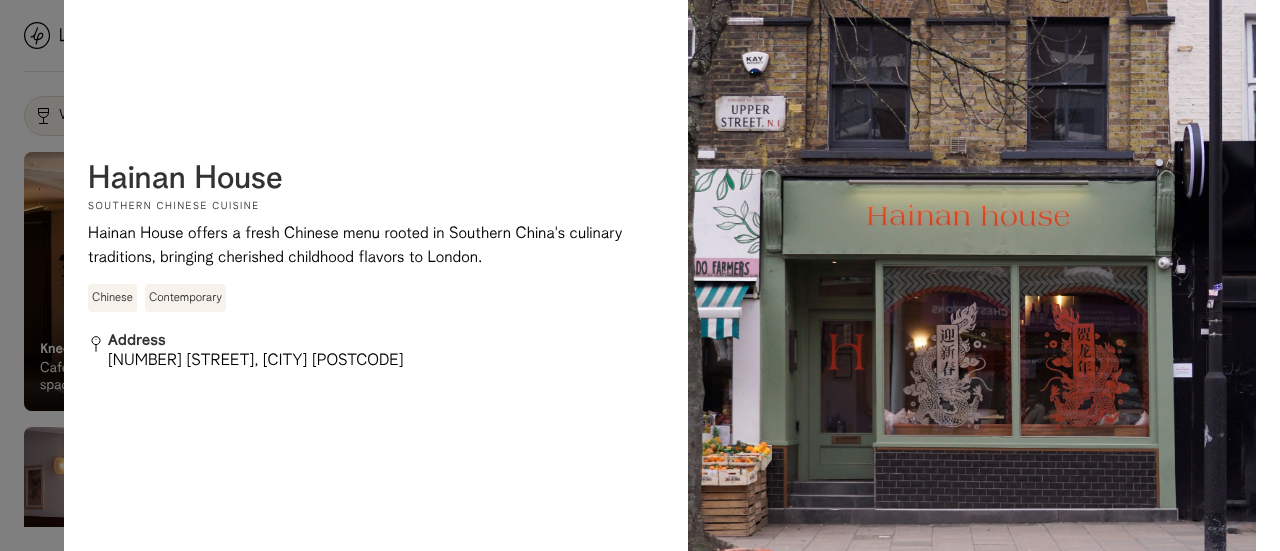 scroll, scrollTop: 114, scrollLeft: 0, axis: vertical 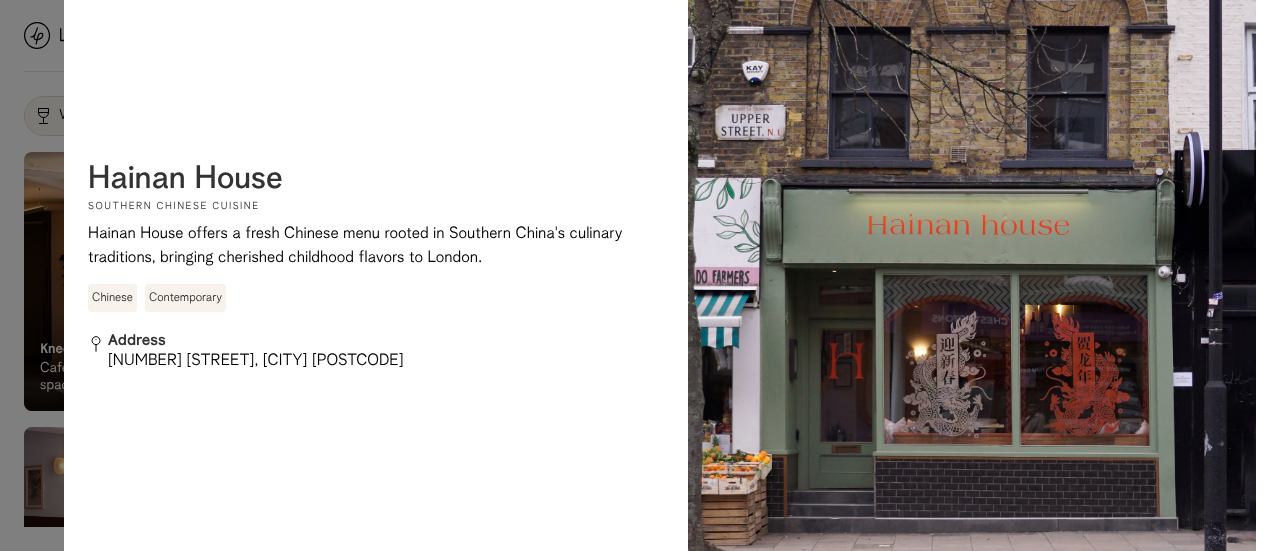 click at bounding box center [640, 275] 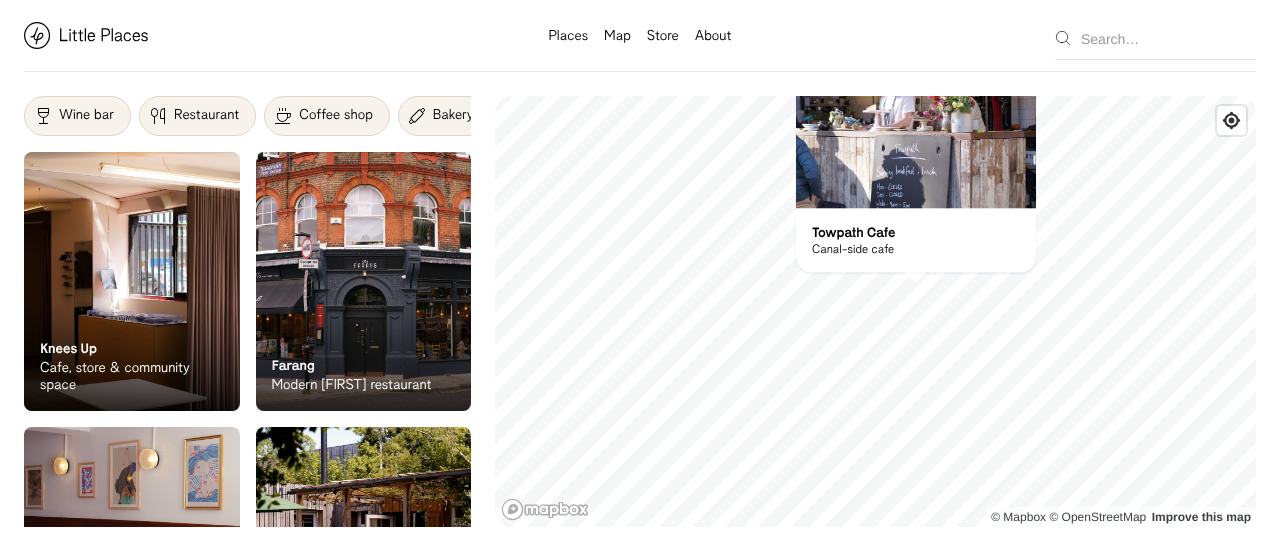 click at bounding box center [916, 139] 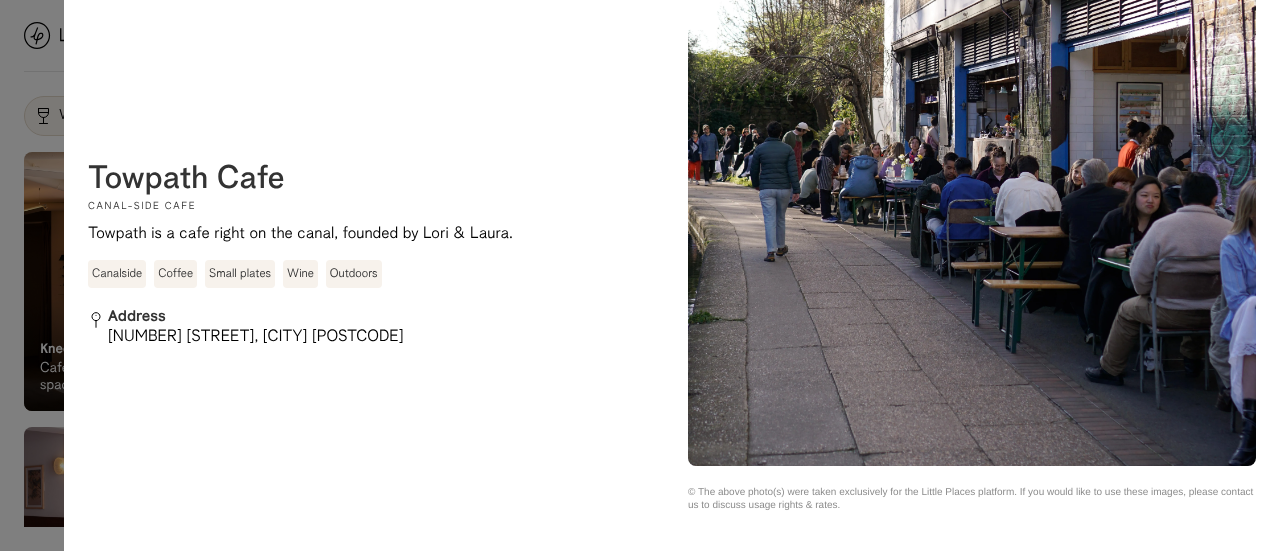 scroll, scrollTop: 993, scrollLeft: 0, axis: vertical 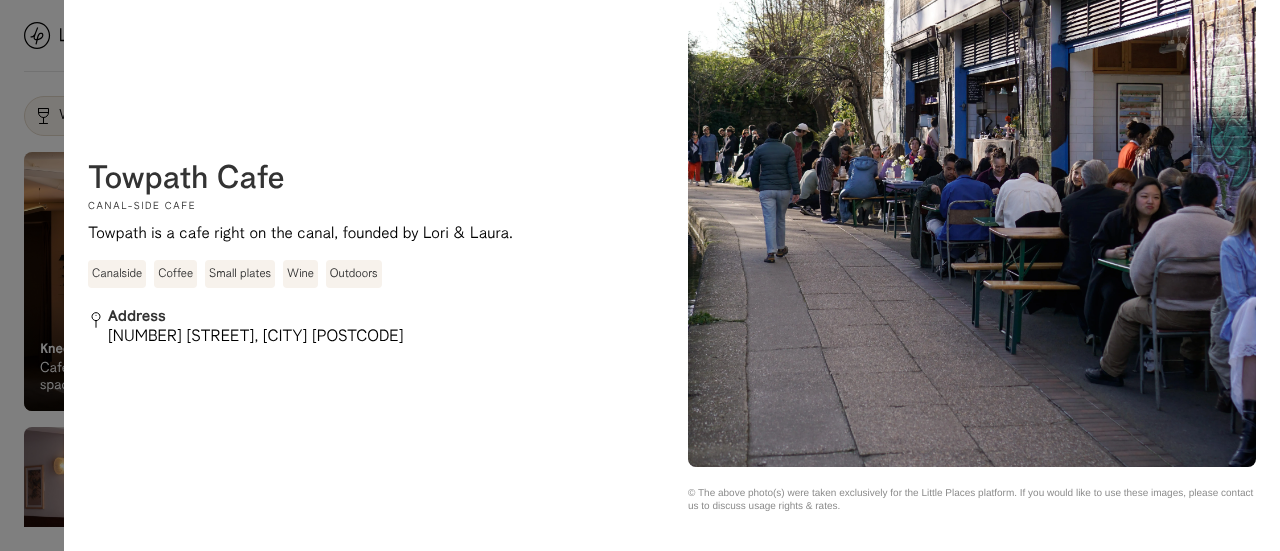 click at bounding box center [640, 275] 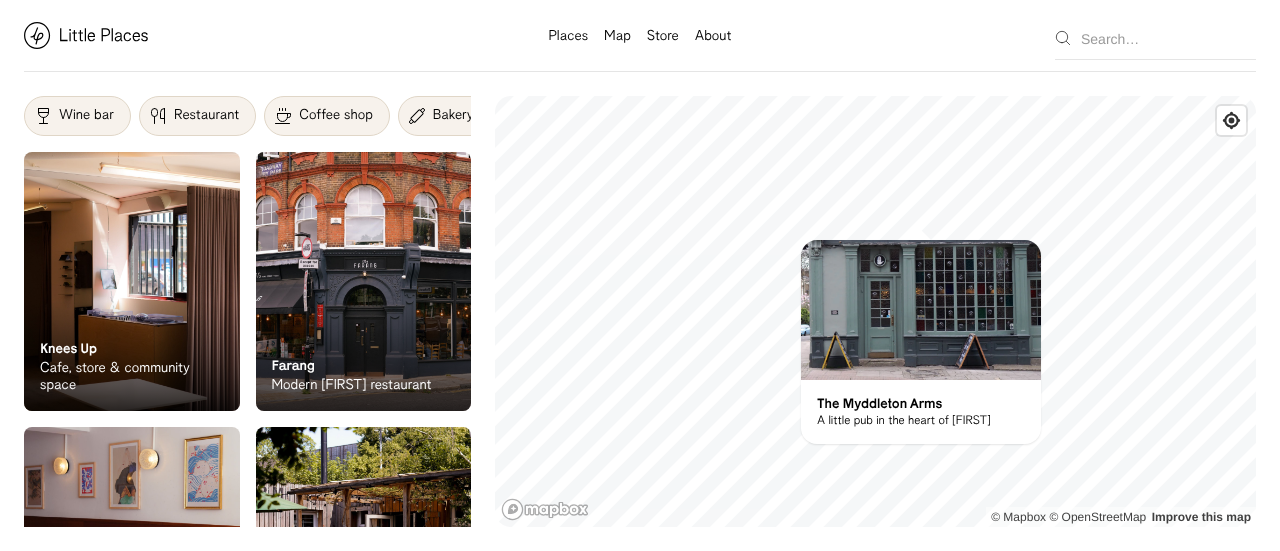 click at bounding box center [921, 310] 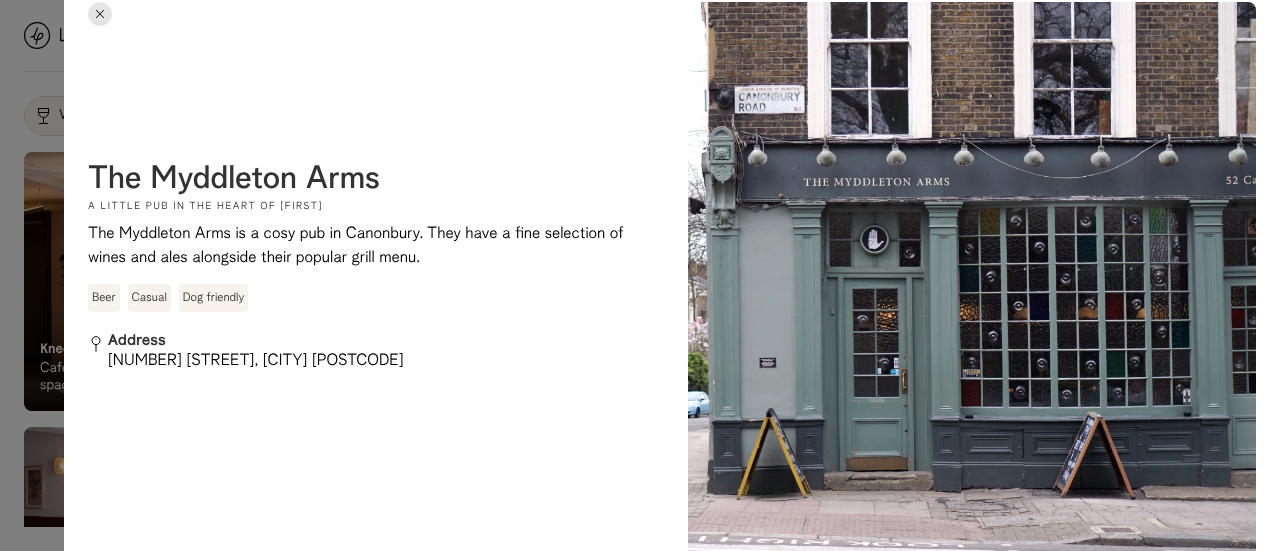 scroll, scrollTop: 0, scrollLeft: 0, axis: both 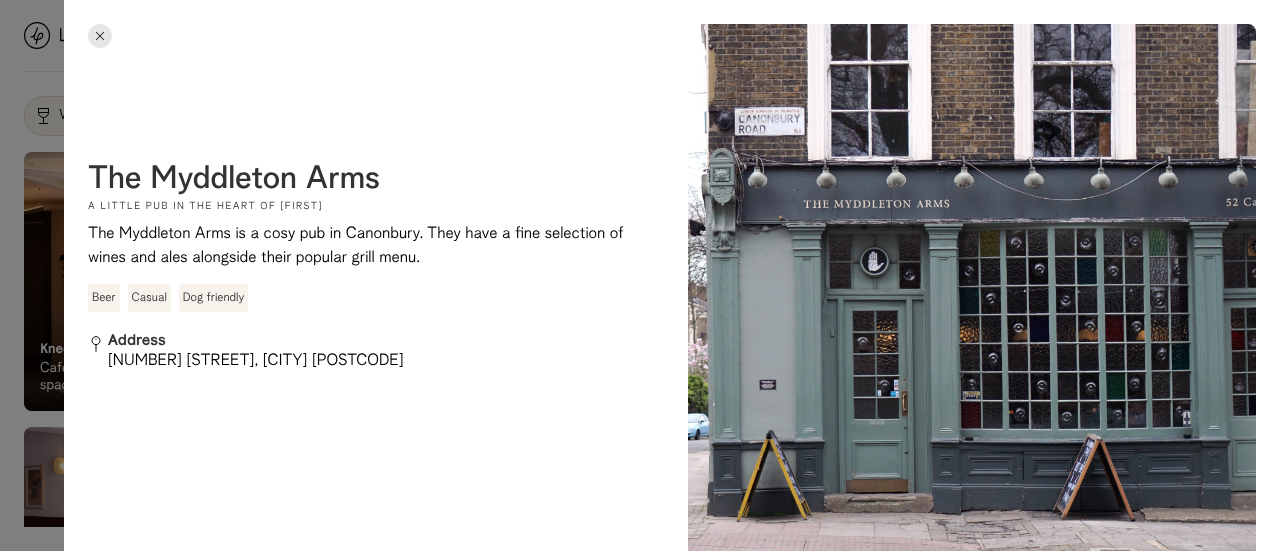 click at bounding box center (640, 275) 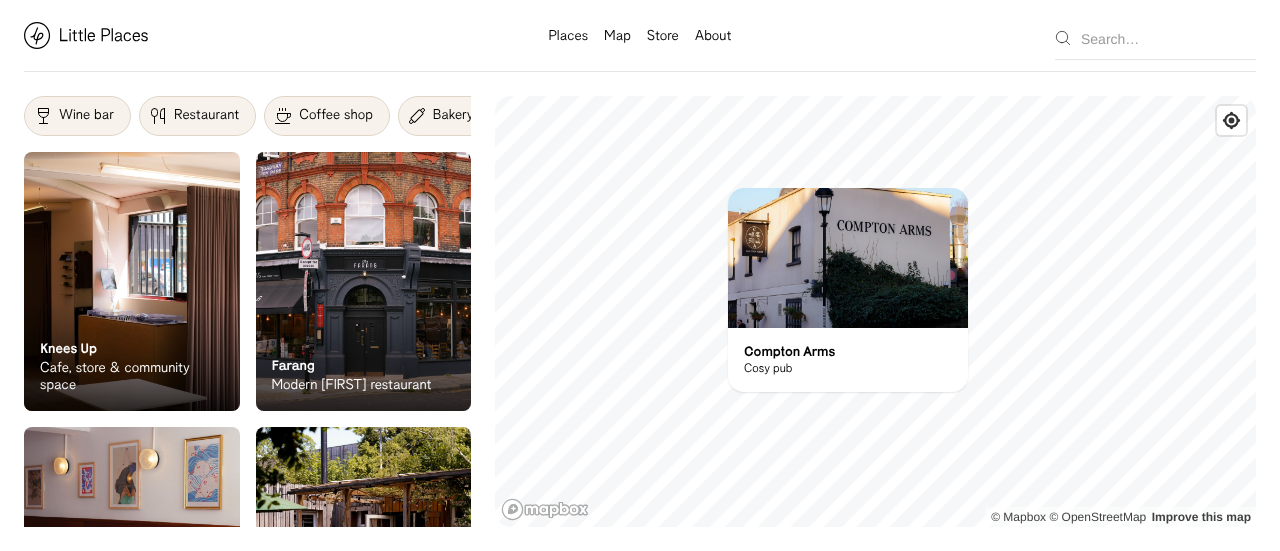 click at bounding box center [848, 258] 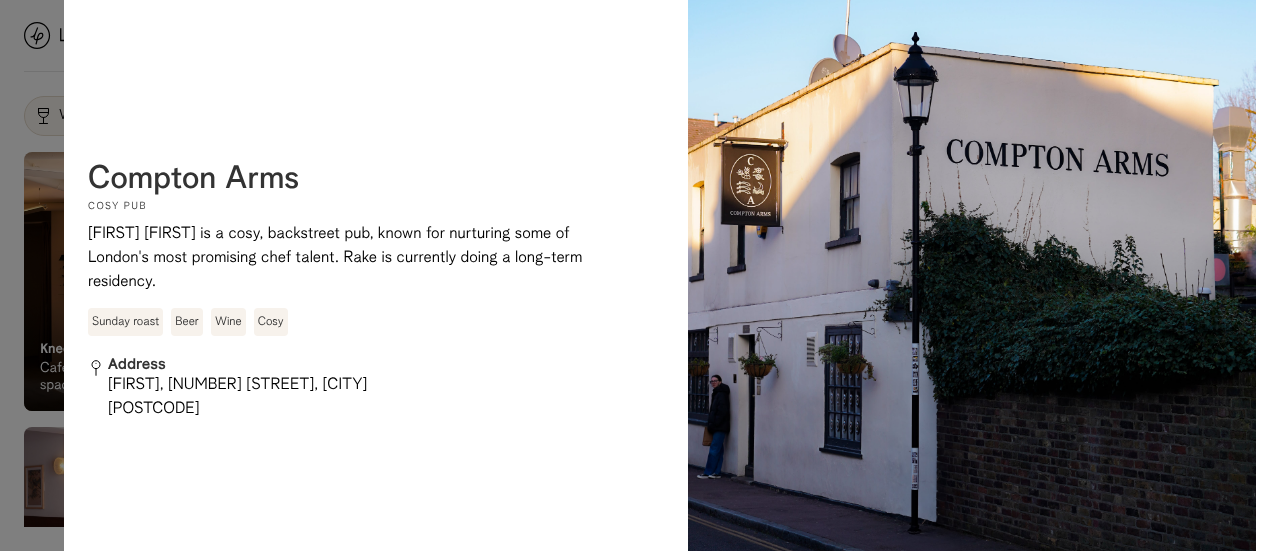 scroll, scrollTop: 151, scrollLeft: 0, axis: vertical 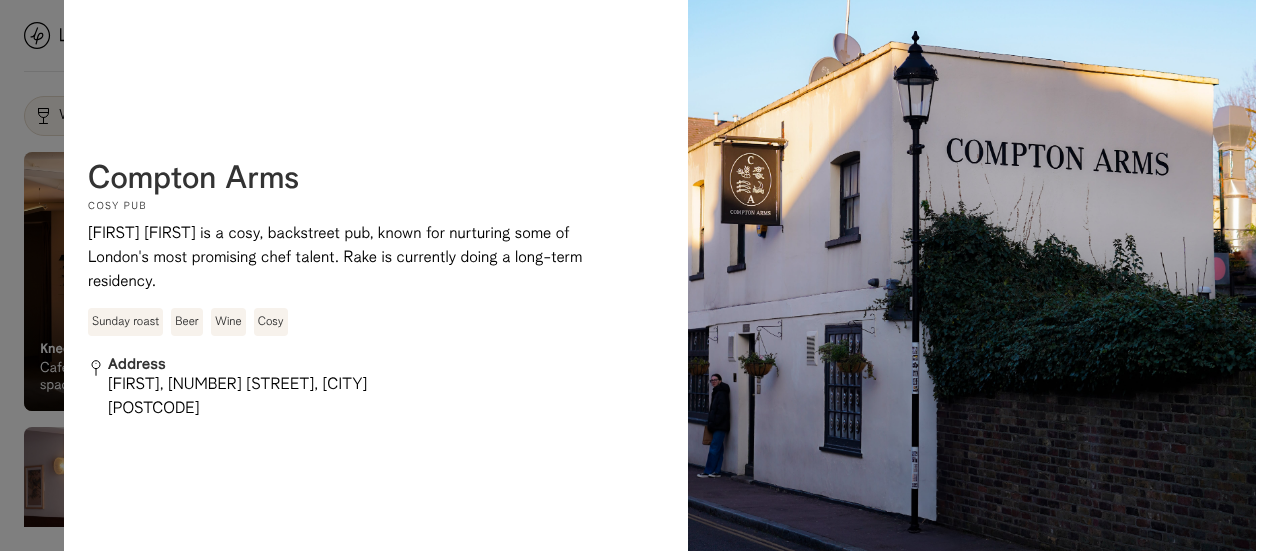 drag, startPoint x: 155, startPoint y: 203, endPoint x: 150, endPoint y: 182, distance: 21.587032 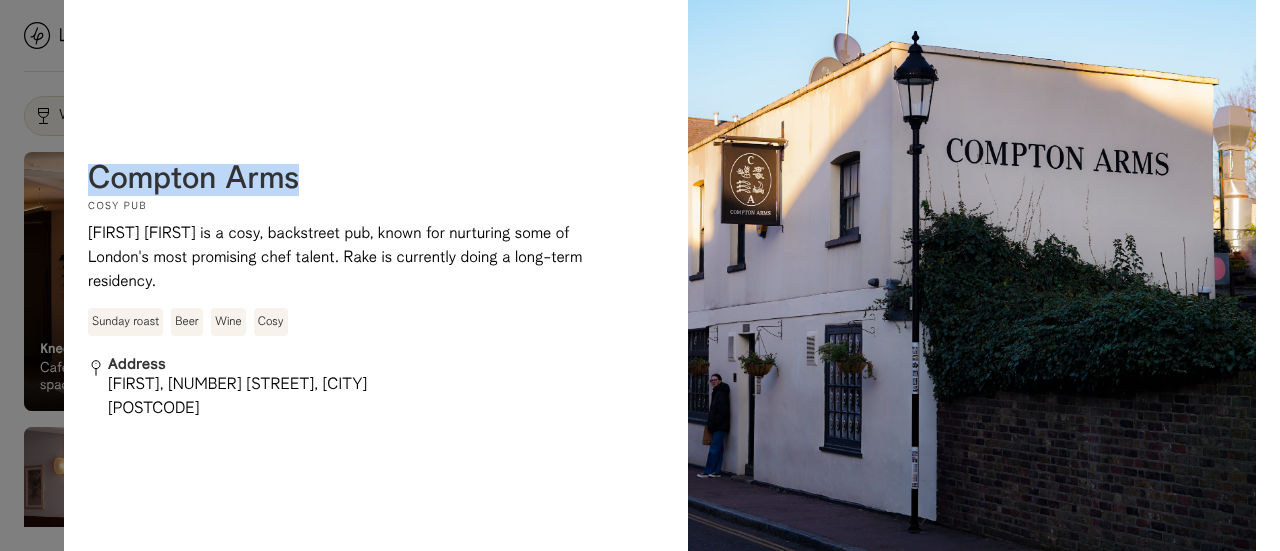 drag, startPoint x: 150, startPoint y: 179, endPoint x: 272, endPoint y: 182, distance: 122.03688 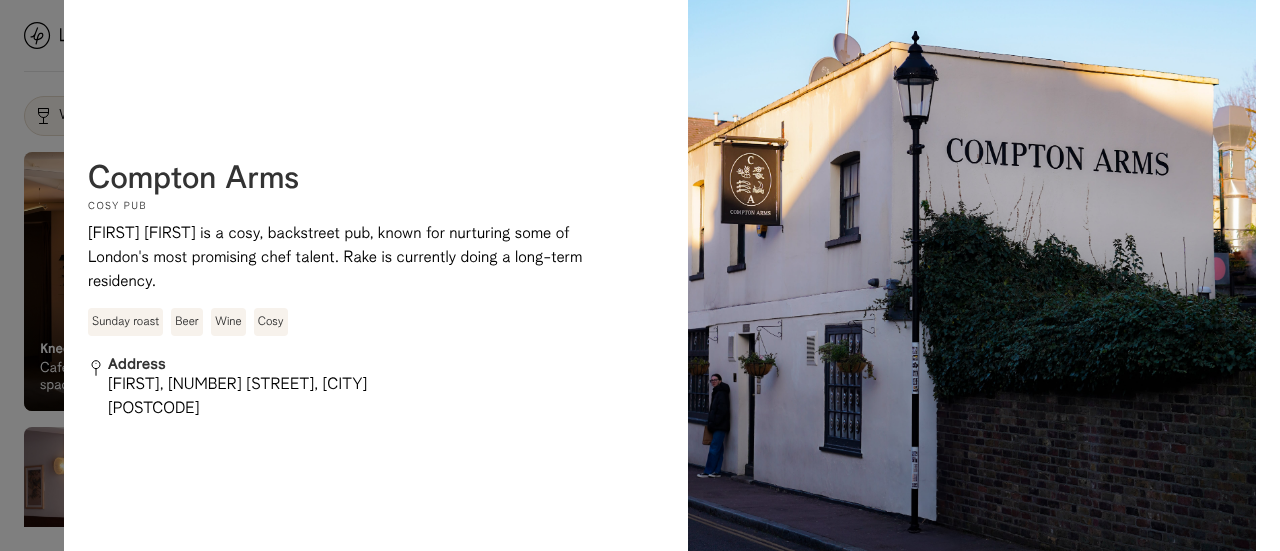 click at bounding box center [640, 275] 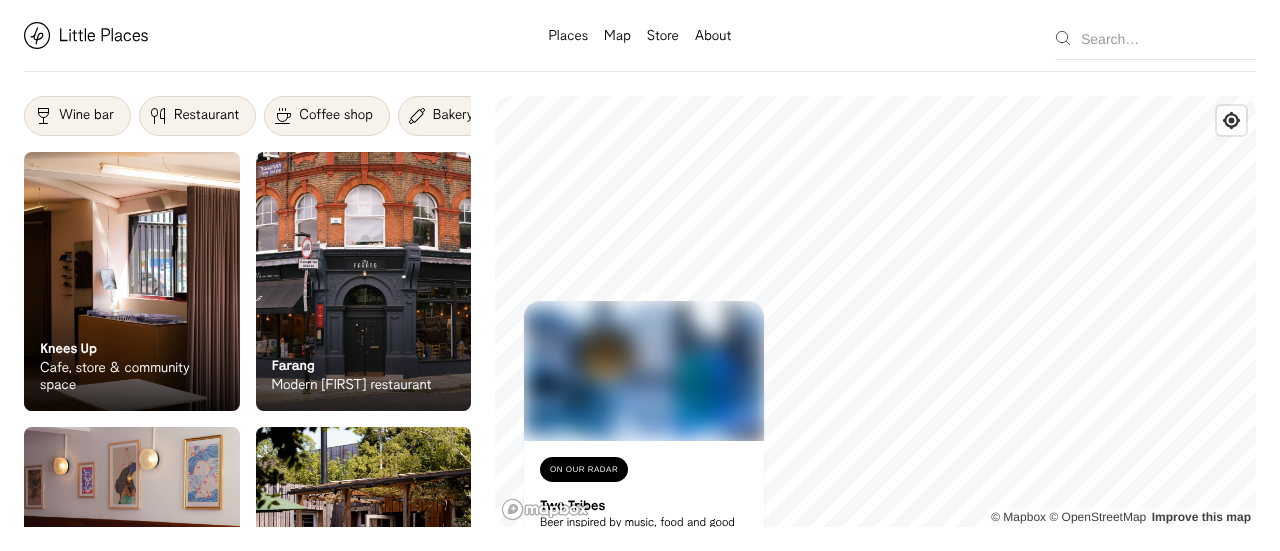 scroll, scrollTop: 0, scrollLeft: 0, axis: both 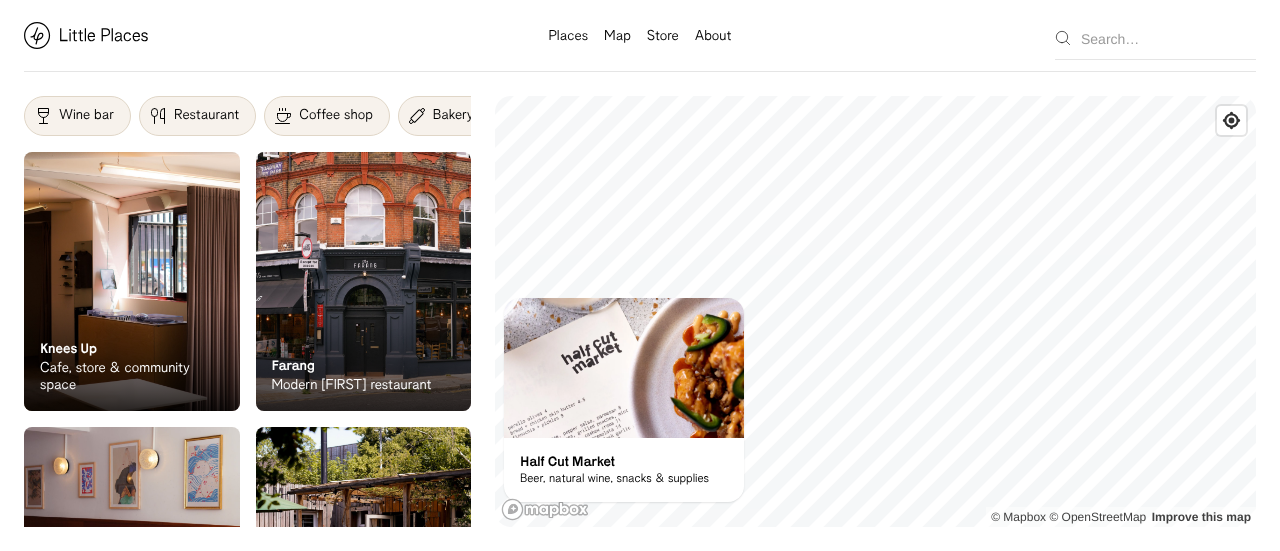click at bounding box center (624, 368) 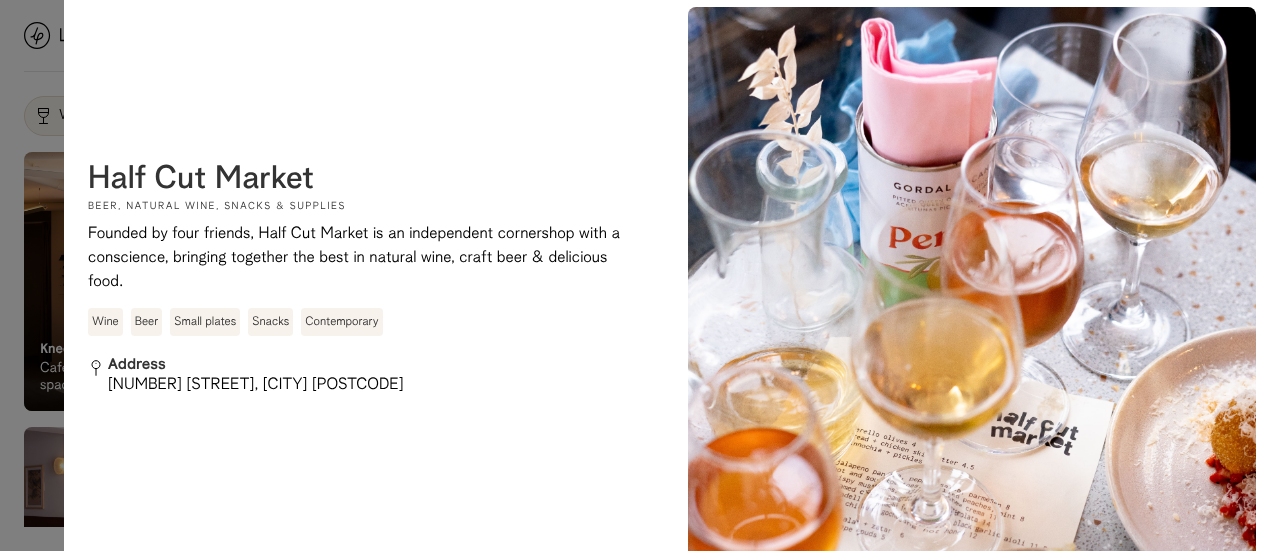 scroll, scrollTop: 1475, scrollLeft: 0, axis: vertical 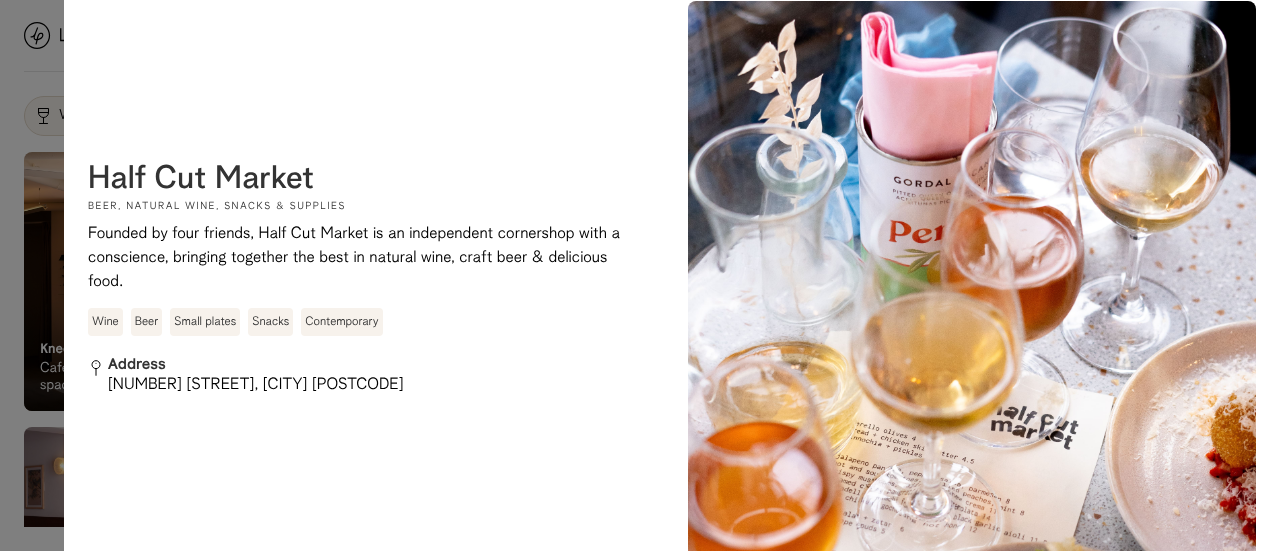 click at bounding box center (640, 275) 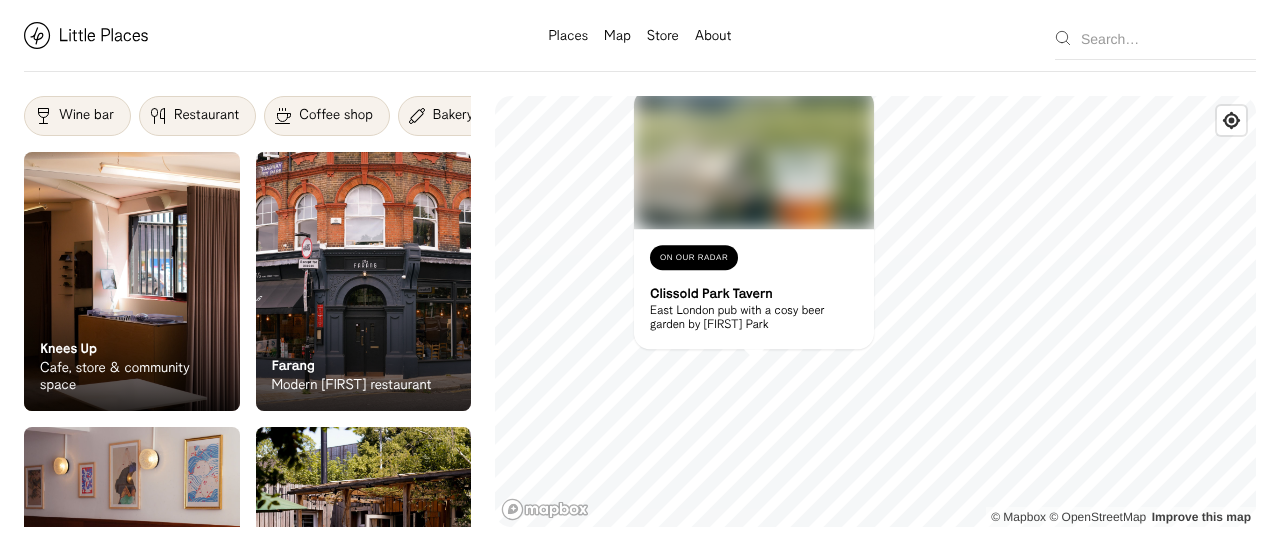 scroll, scrollTop: 0, scrollLeft: 0, axis: both 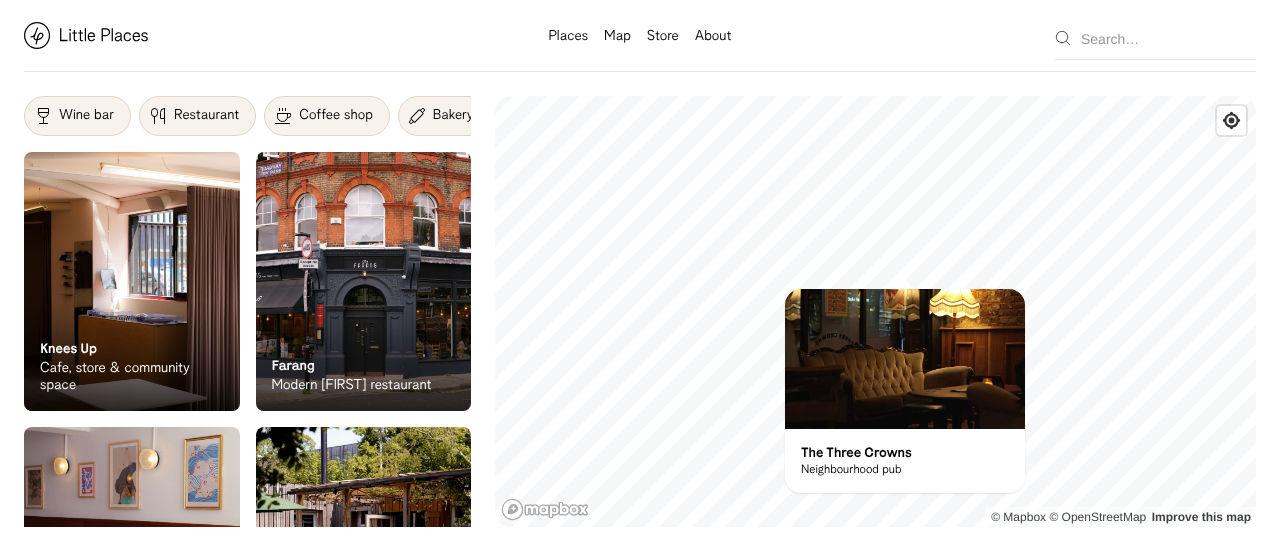 click on "On Our Radar The Three Crowns Neighbourhood pub" at bounding box center (905, 461) 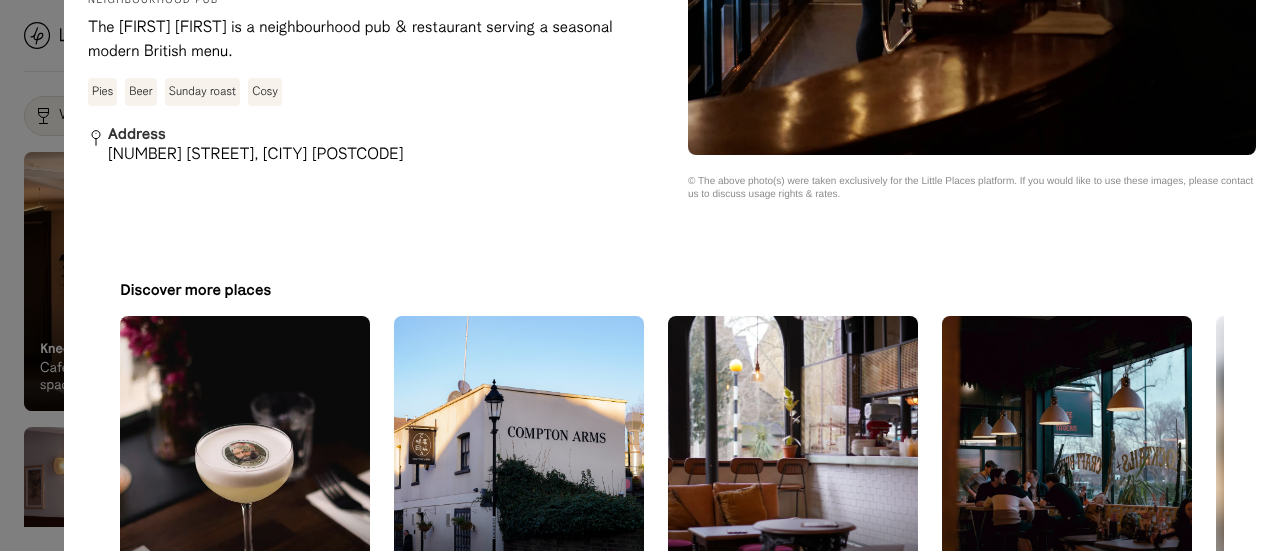scroll, scrollTop: 2846, scrollLeft: 0, axis: vertical 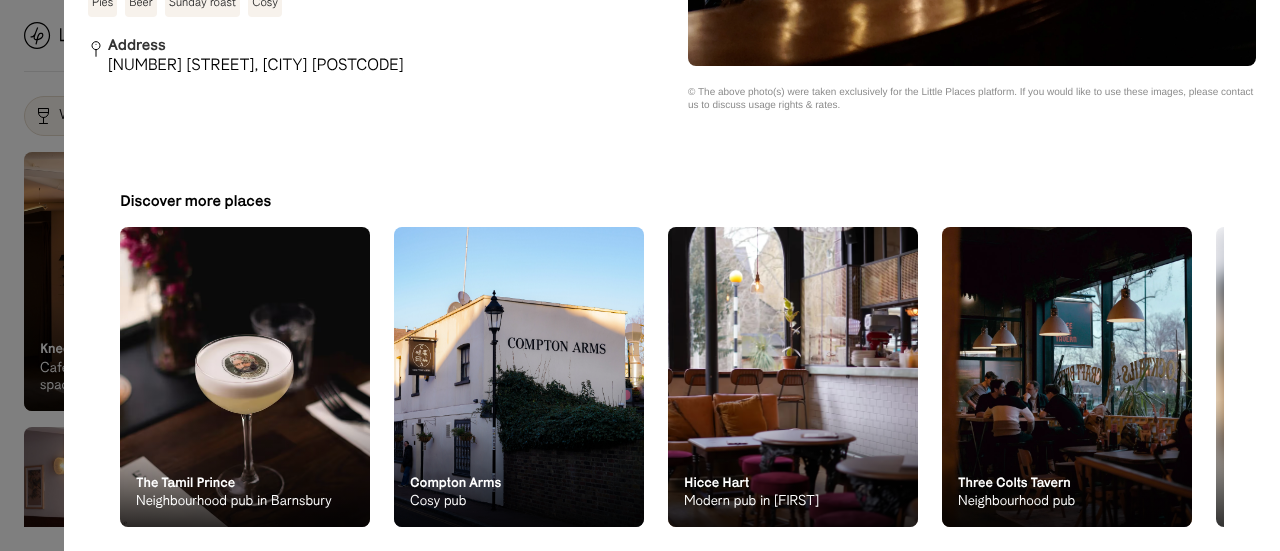 click at bounding box center [640, 275] 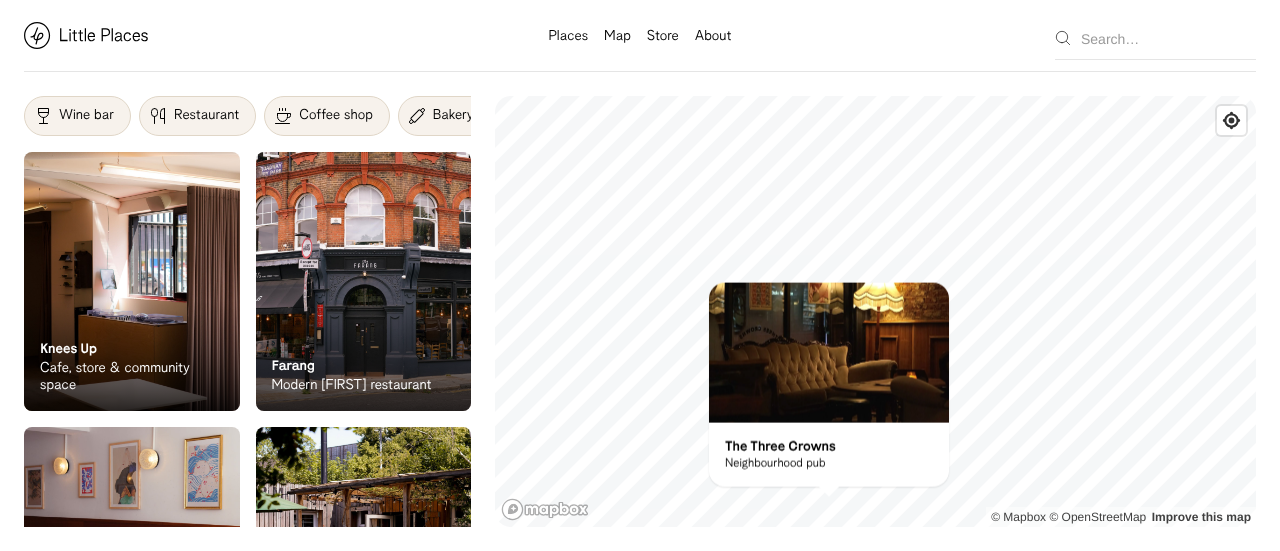 click on "© Mapbox   © OpenStreetMap   Improve this map On Our Radar The Three Crowns Neighbourhood pub ×" at bounding box center (875, 311) 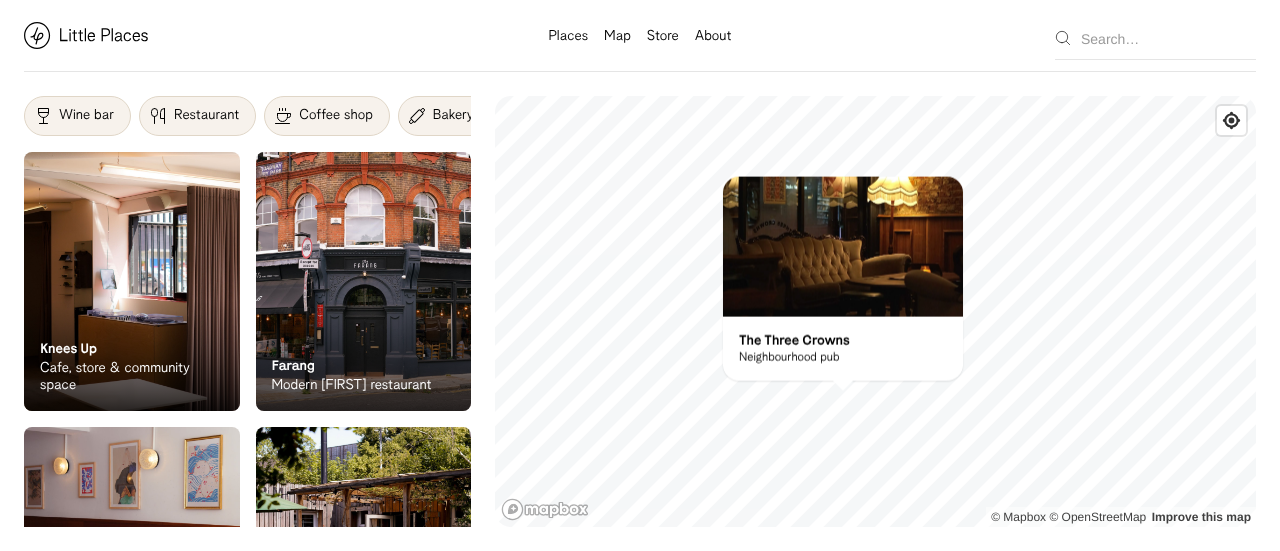 click on "Places | Map Store About Studio Places Map Store About Search Search A curated selection of independent places in your neighbourhood. Wine bars Cocktails Restaurants Breweries Coffee shops Bottle shops Bakeries Bars Delis & grocers Stores Restaurants Wine bars Coffee shops Label Wine bar Restaurant Coffee shop Bakery Deli Bar Taproom Bottle shop Brewery Pub Pizza Lifestyle Foliage Stores On Our Radar Knees Up Cafe, store & community space On Our Radar Knees Up Cafe, store & community space On Our Radar Farang Modern Thai restaurant On Our Radar Farang Modern Thai restaurant On Our Radar 15grams Coffee shop, roastery & restaurant On Our Radar 15grams Coffee shop, roastery & restaurant On Our Radar Stepney's Cafe at the farm On Our Radar Stepney's Cafe at the farm On Our Radar Tatar Bunar Ukrainian restaurant On Our Radar Tatar Bunar Ukrainian restaurant On Our Radar Osteria Angelina Italian-Japanese dining On Our Radar Osteria Angelina Italian-Japanese dining On Our Radar LOT 103 Design-led cafe On Our Radar" at bounding box center [640, 275] 